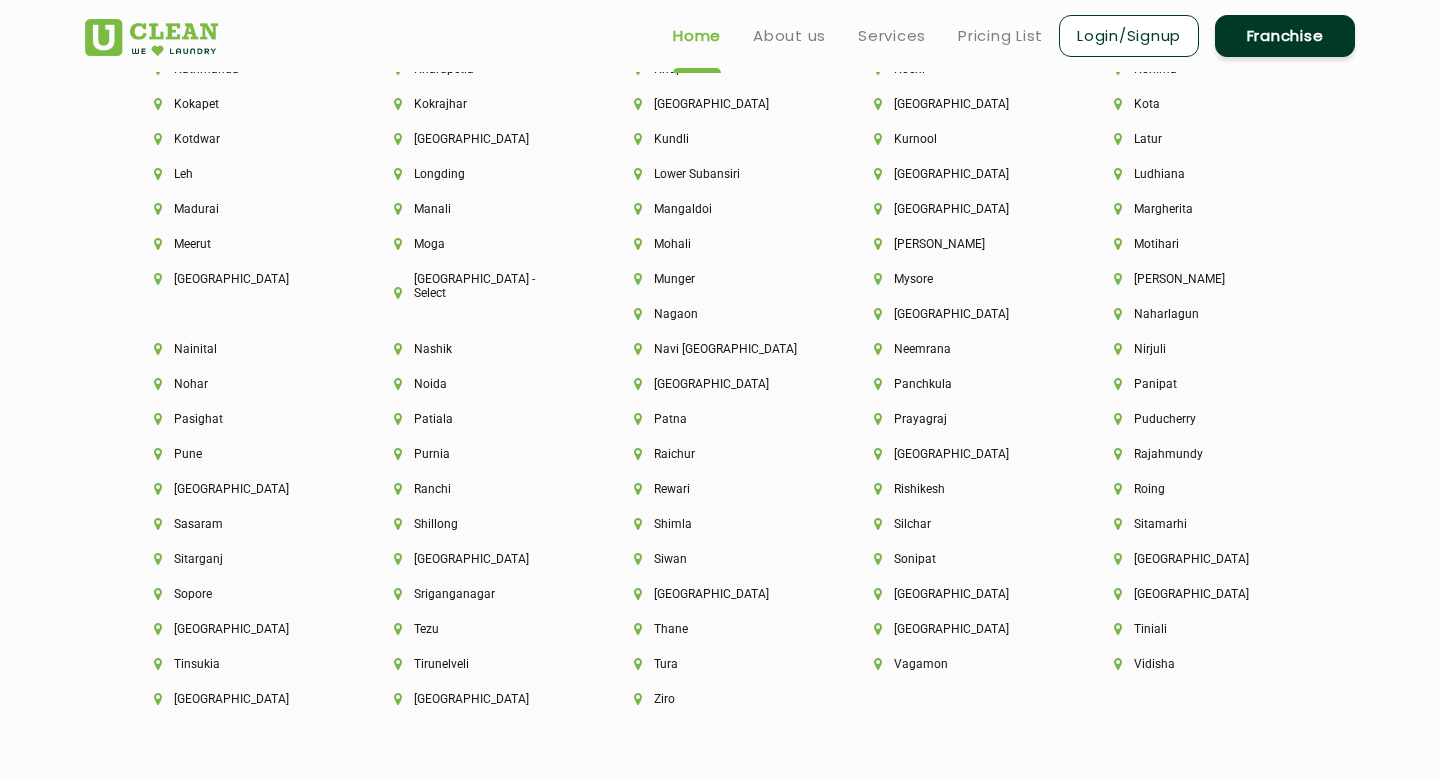 scroll, scrollTop: 5050, scrollLeft: 0, axis: vertical 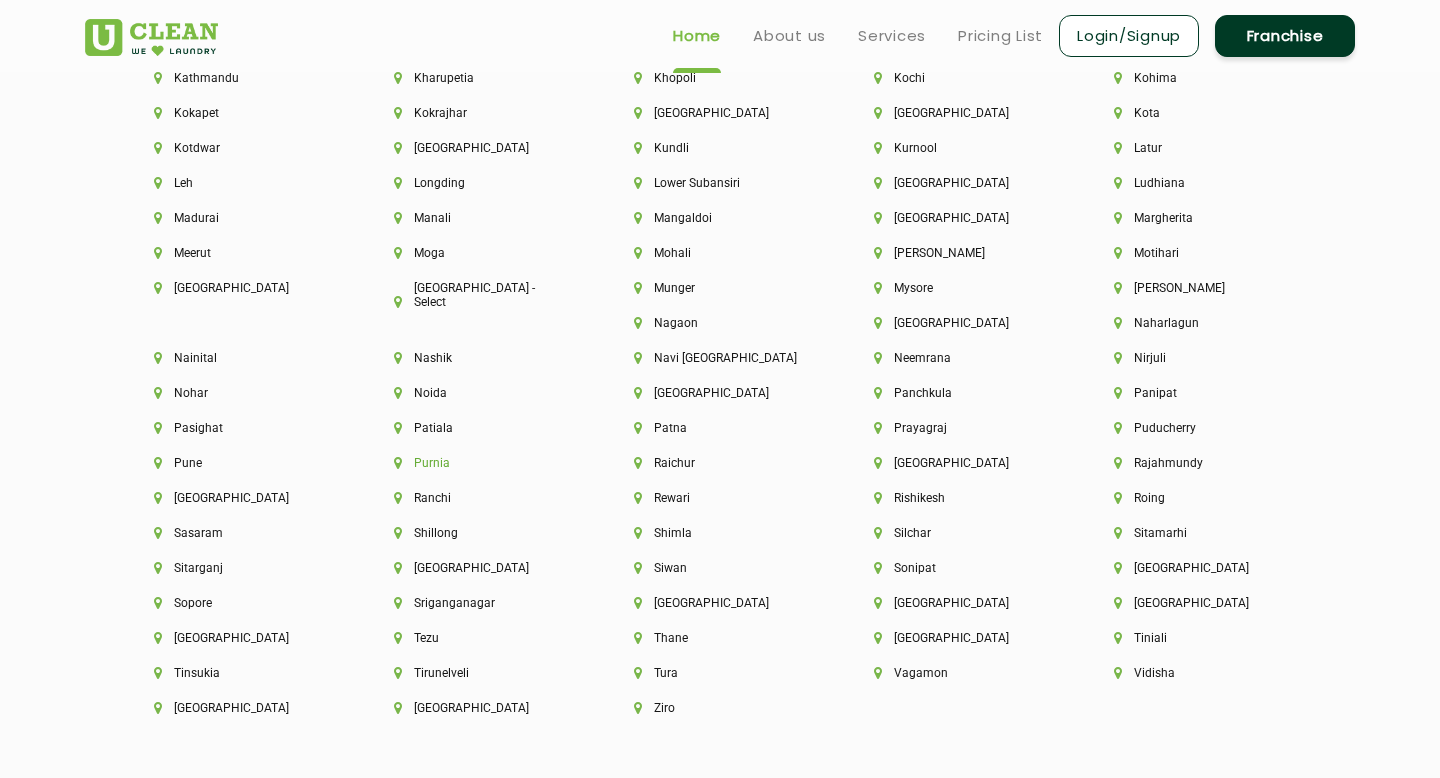 click on "Purnia" 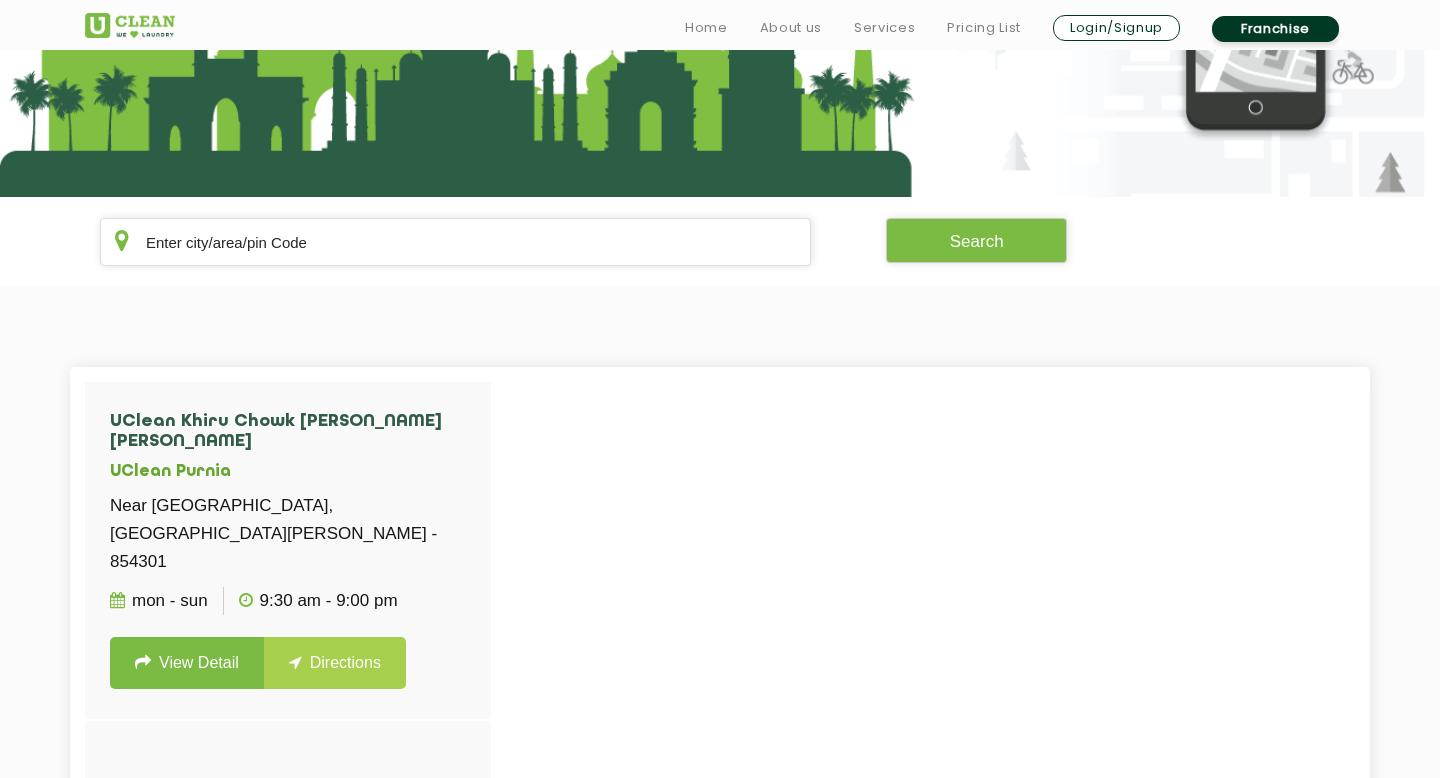 scroll, scrollTop: 268, scrollLeft: 0, axis: vertical 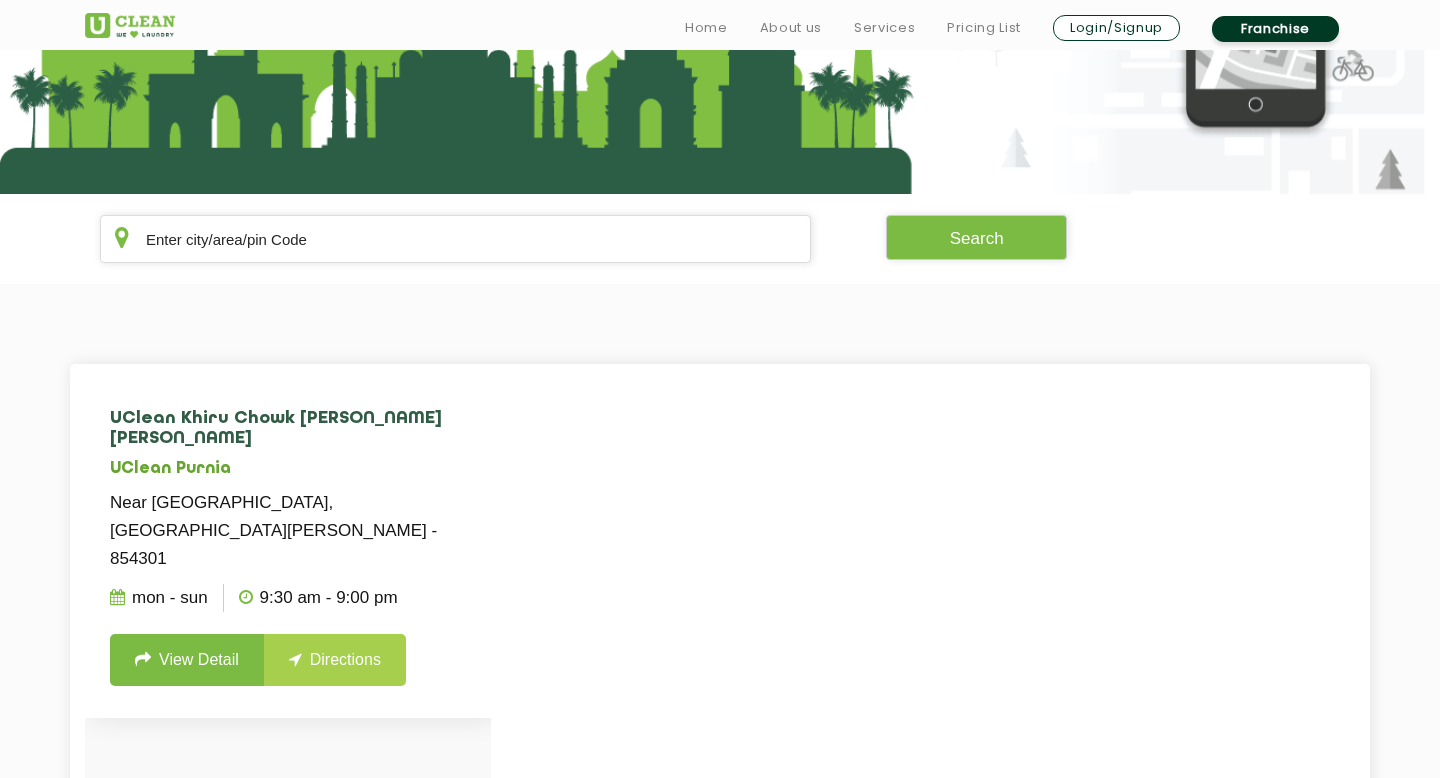 click on "View Detail" 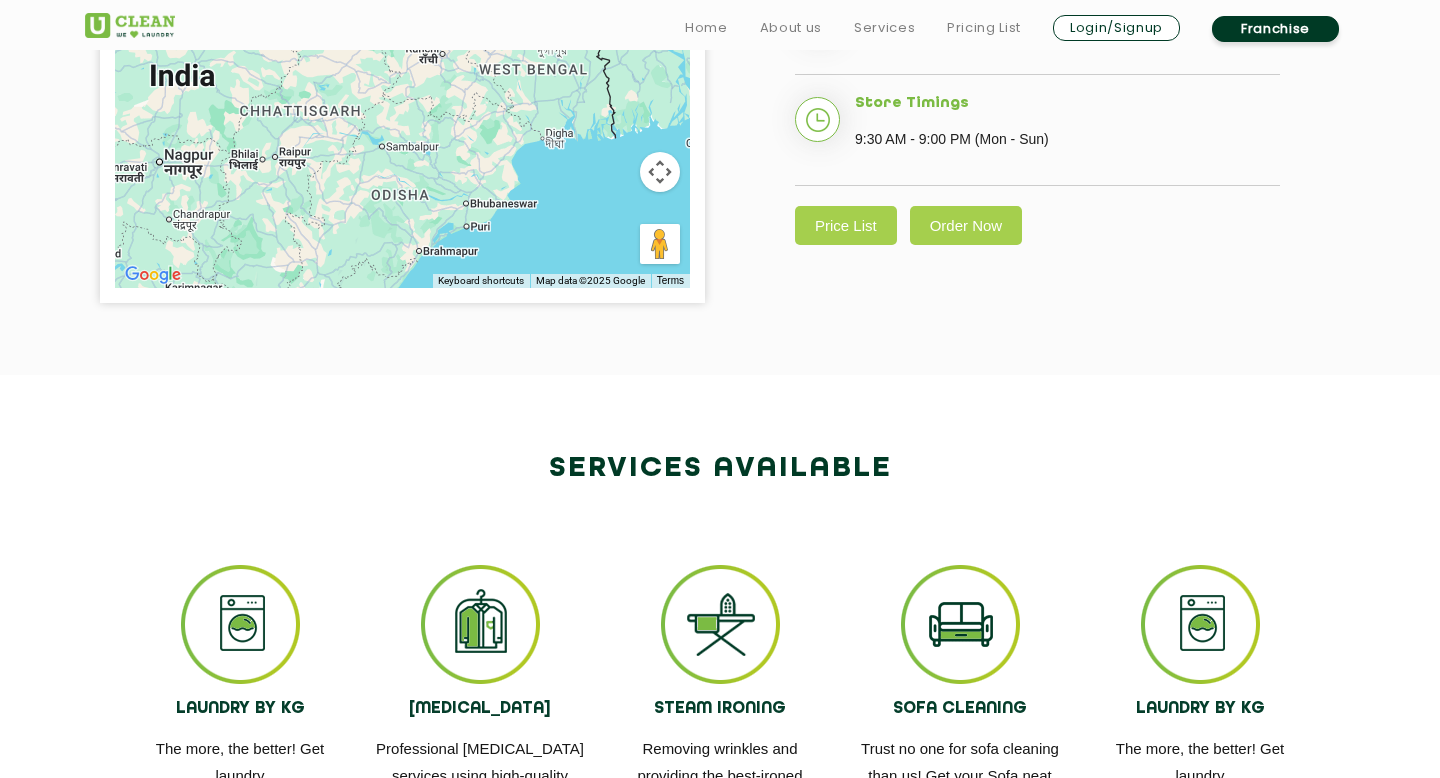 scroll, scrollTop: 764, scrollLeft: 0, axis: vertical 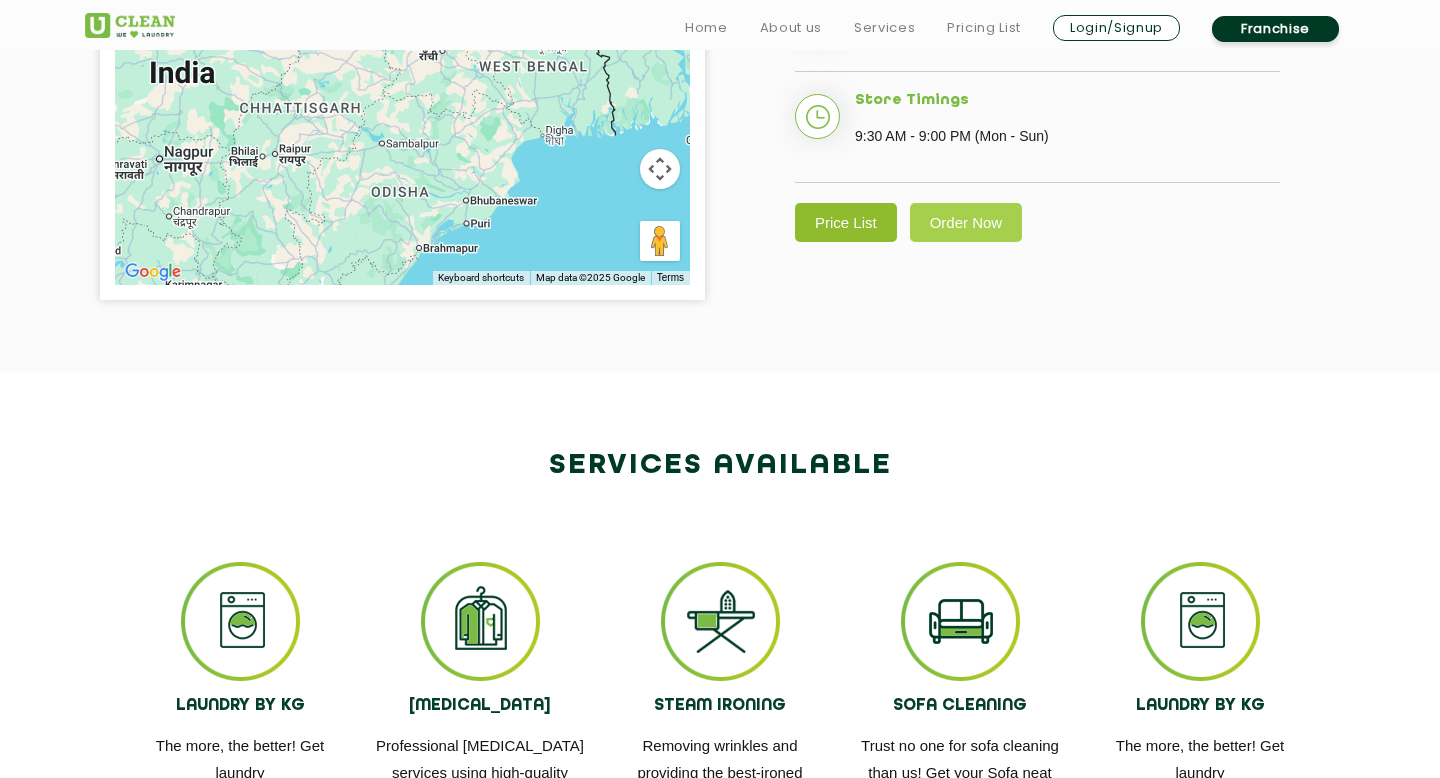 click on "Price List" 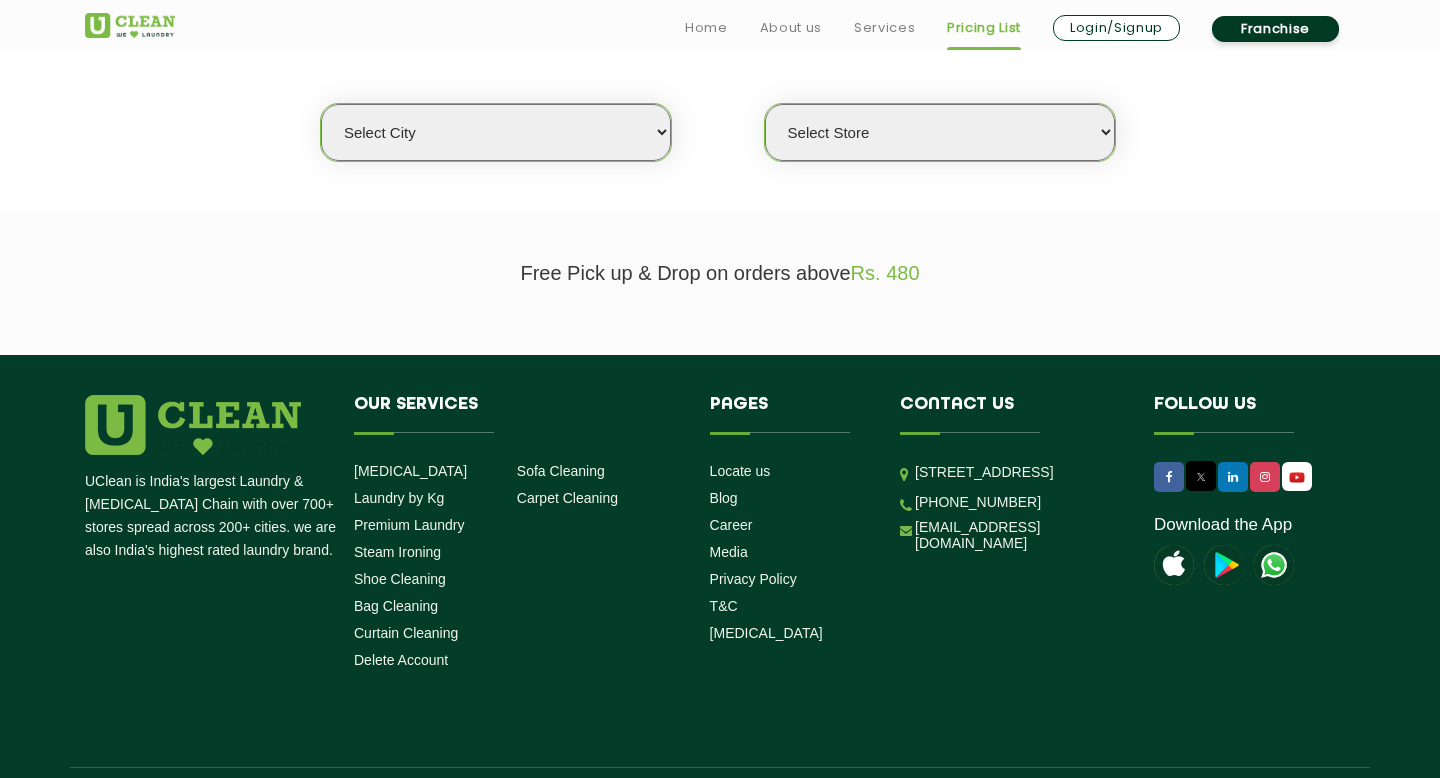 scroll, scrollTop: 526, scrollLeft: 0, axis: vertical 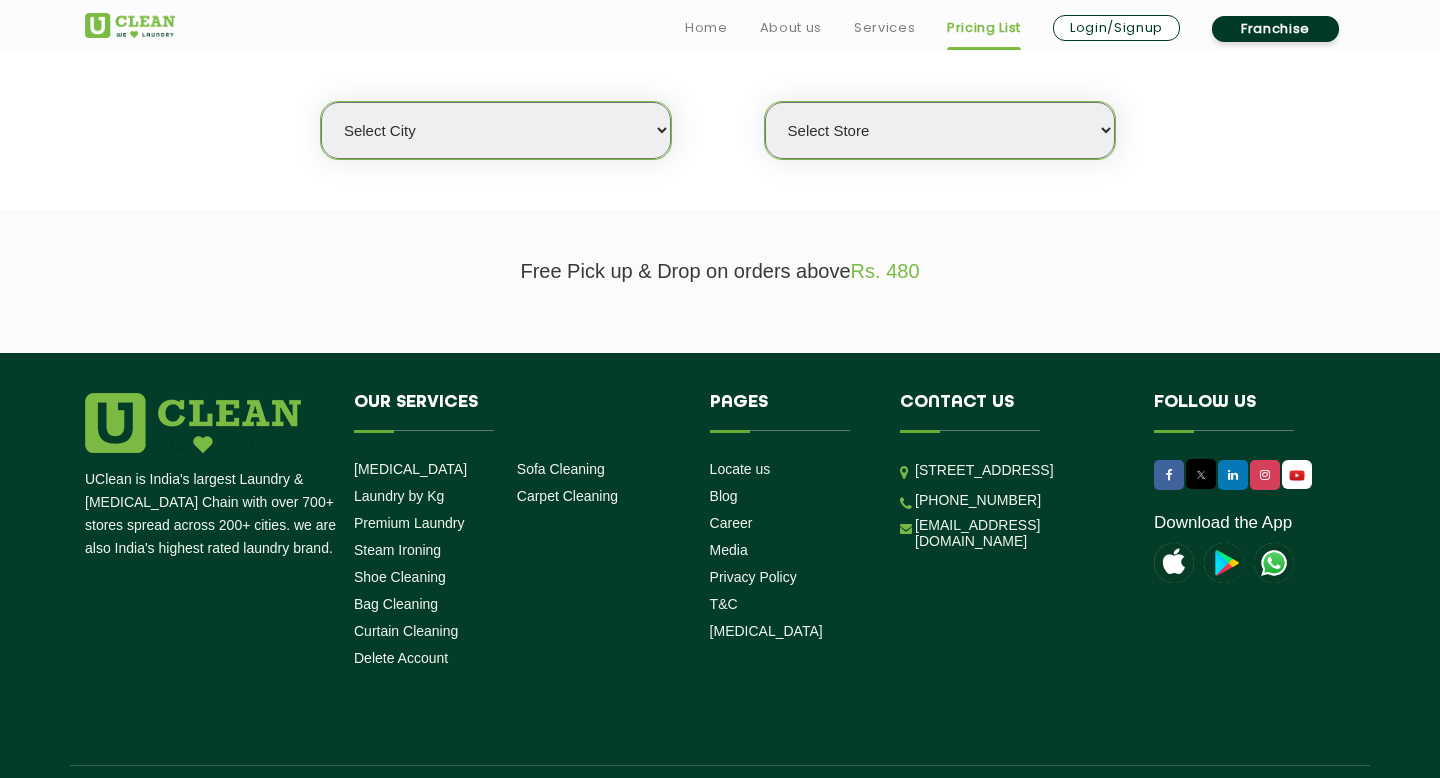 click on "Select city Aalo Agartala Agra Ahmedabad Akola Aligarh Alwar - UClean Select Amravati Aurangabad Ayodhya Bahadurgarh Bahraich Baleswar Baramulla Bareilly Barmer Barpeta Bathinda Belgaum Bengaluru Berhampur Bettiah Bhagalpur Bhilwara Bhiwadi Bhopal Bhubaneshwar Bidar Bikaner Bilaspur Bokaro Bongaigaon Chandigarh Chennai Chitrakoot Cochin Coimbatore Cooch Behar Coonoor Daman Danapur Darrang Daudnagar Dehradun Delhi Deoghar Dhanbad Dharwad Dhule Dibrugarh Digboi Dimapur Dindigul Duliajan Ellenabad Erode Faridabad Gandhidham Gandhinagar Garia Ghaziabad Goa Gohana Gonda Gorakhpur Gurugram Guwahati Gwalior Haldwani Hamirpur Hanumangarh Haridwar Hingoli Hojai Howrah Hubli Hyderabad Imphal Indore Itanagar Jagdalpur Jagraon Jaipur Jaipur - Select Jammu Jamshedpur Jehanabad Jhansi Jodhpur Jorhat Kaithal Kakinada Kanpur Kargil Karimganj Kathmandu Kharupetia Khopoli Kochi Kohima Kokapet Kokrajhar Kolhapur Kolkata Kota Kotdwar Krishnanagar Kundli Kurnool Latur Leh Longding Lower Subansiri Lucknow Ludhiana Madurai Manali" at bounding box center [496, 130] 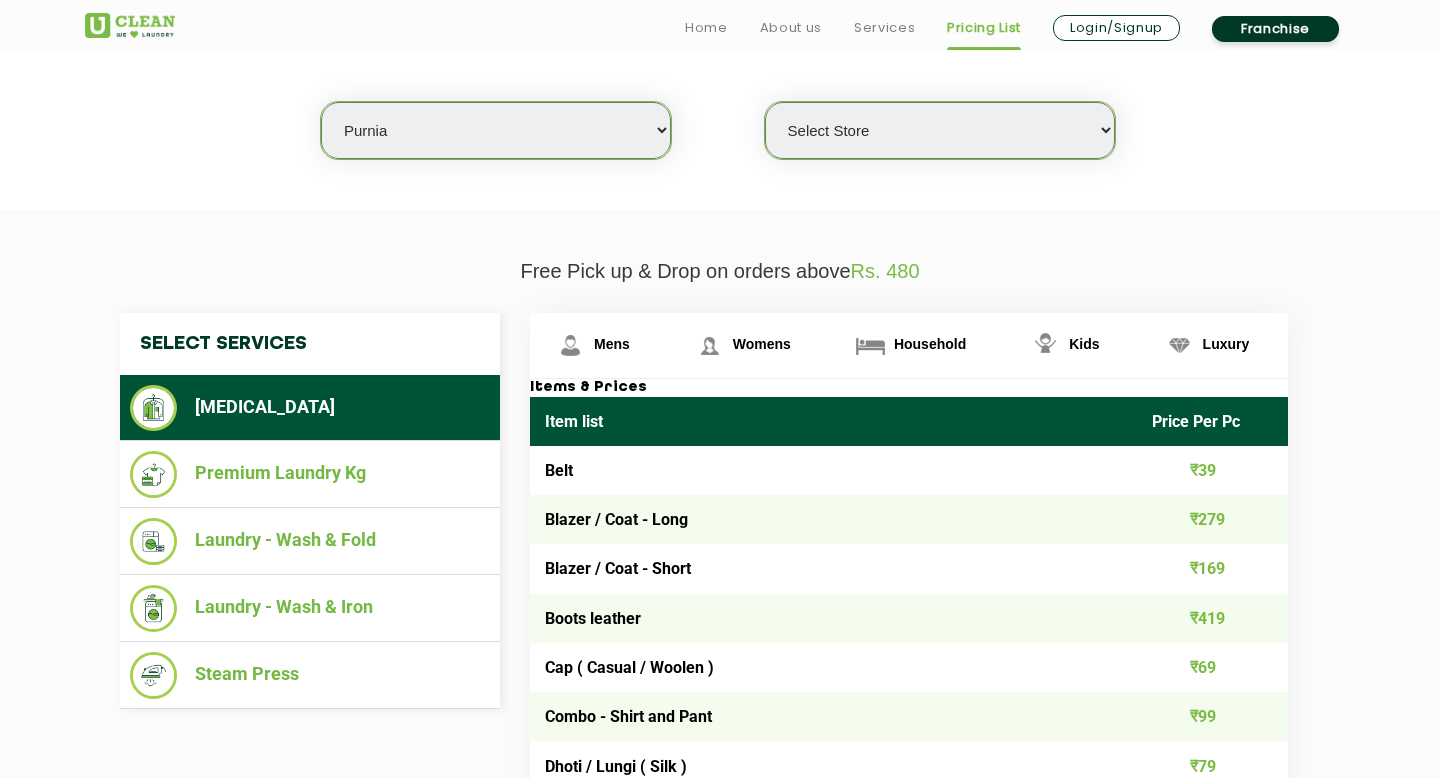 click on "Select Store UClean Khiru Chowk Bhatta Baza" at bounding box center [940, 130] 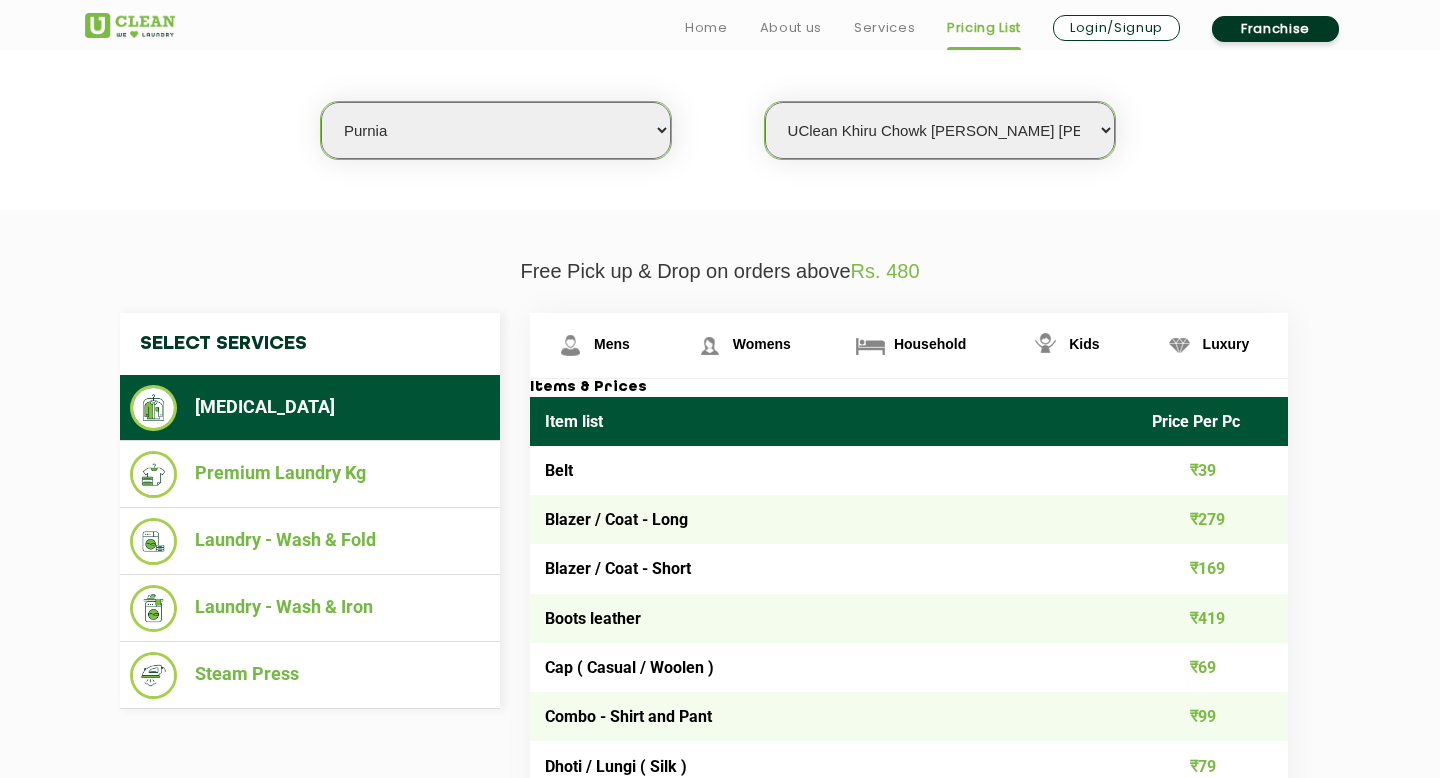click on "Free Pick up & Drop on orders above  Rs. 480  Select Services Dry Cleaning  Premium Laundry Kg  Laundry - Wash & Fold  Laundry - Wash & Iron  Steam Press  Mens Womens Household Kids Luxury Items & Prices Item list Price Per Pc Belt ₹39 Blazer / Coat - Long ₹279 Blazer / Coat - Short ₹169 Boots leather ₹419 Cap ( Casual / Woolen ) ₹69 Combo - Shirt and Pant ₹99 Dhoti / Lungi ( Silk ) ₹79 Dhoti Heavy ₹119 Dhoti Normal ₹69 Formal and Casual Trousers / Pants ₹79 Gloves ( Leather ) ₹249 Gloves ( Woolen ) ₹49 Handkerchief ₹19 Hats ₹89 Indo Western ₹489 Jacket -  Faux fur Long ₹629 Jacket -  Faux fur Short ₹549 Jacket Leather ₹549 Jacket Normal Long ₹229 Jacket Normal Short ₹159 Jacket Puffer Long ₹279 Jacket Puffer Short ₹199 Jacket Rexine ₹199 Jeans ₹99 Joggers ₹129 Kurta ( Cotton ) ₹109 Kurta ( Silk ) ₹139 Kurta Heavy ₹159 Kurta Payjama ( Heavy ) ₹229 Kurta Payjama ( Light ) ₹129 Muffler ( Woolen / Pashmina ) ₹149 Pagdi ₹99 ₹199 ₹169 ₹20 Pyjama" 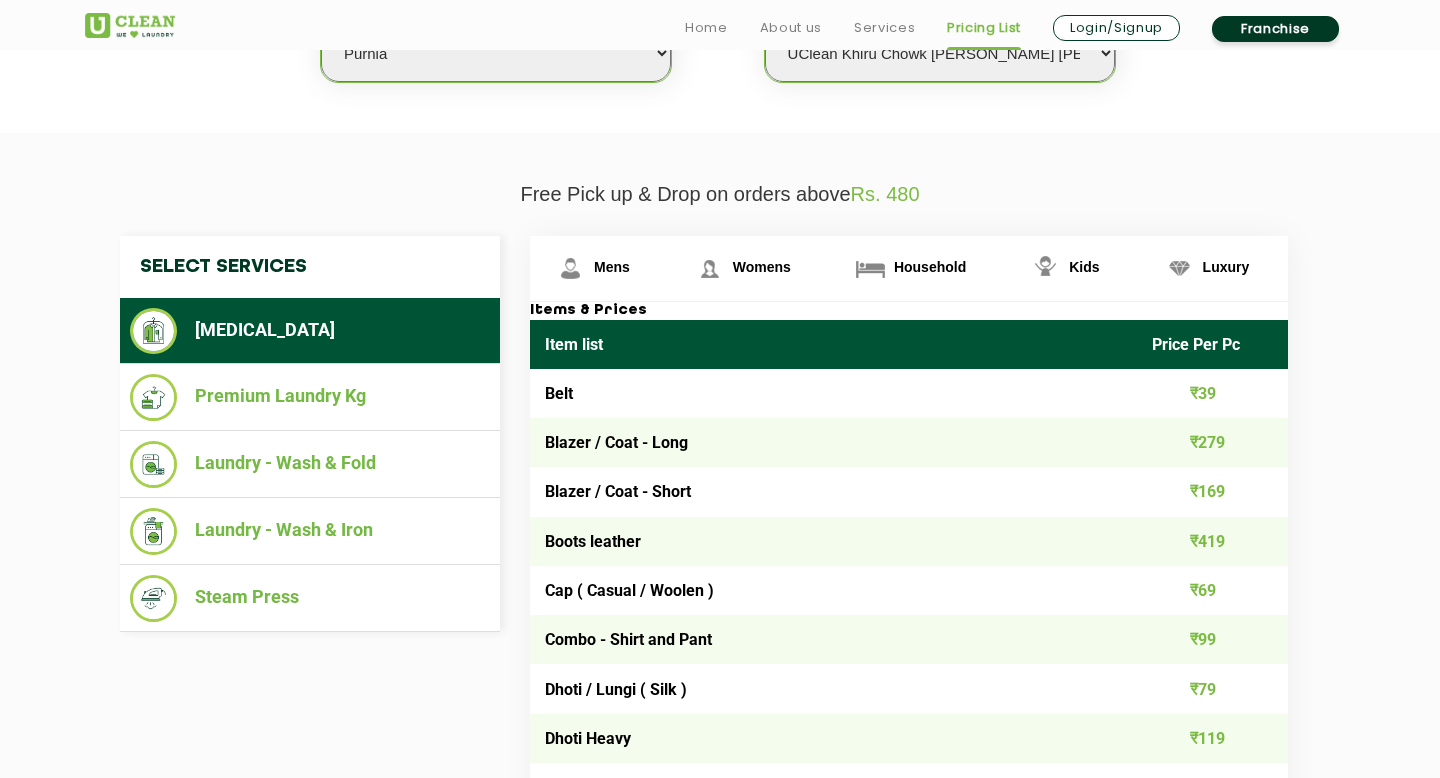 scroll, scrollTop: 613, scrollLeft: 0, axis: vertical 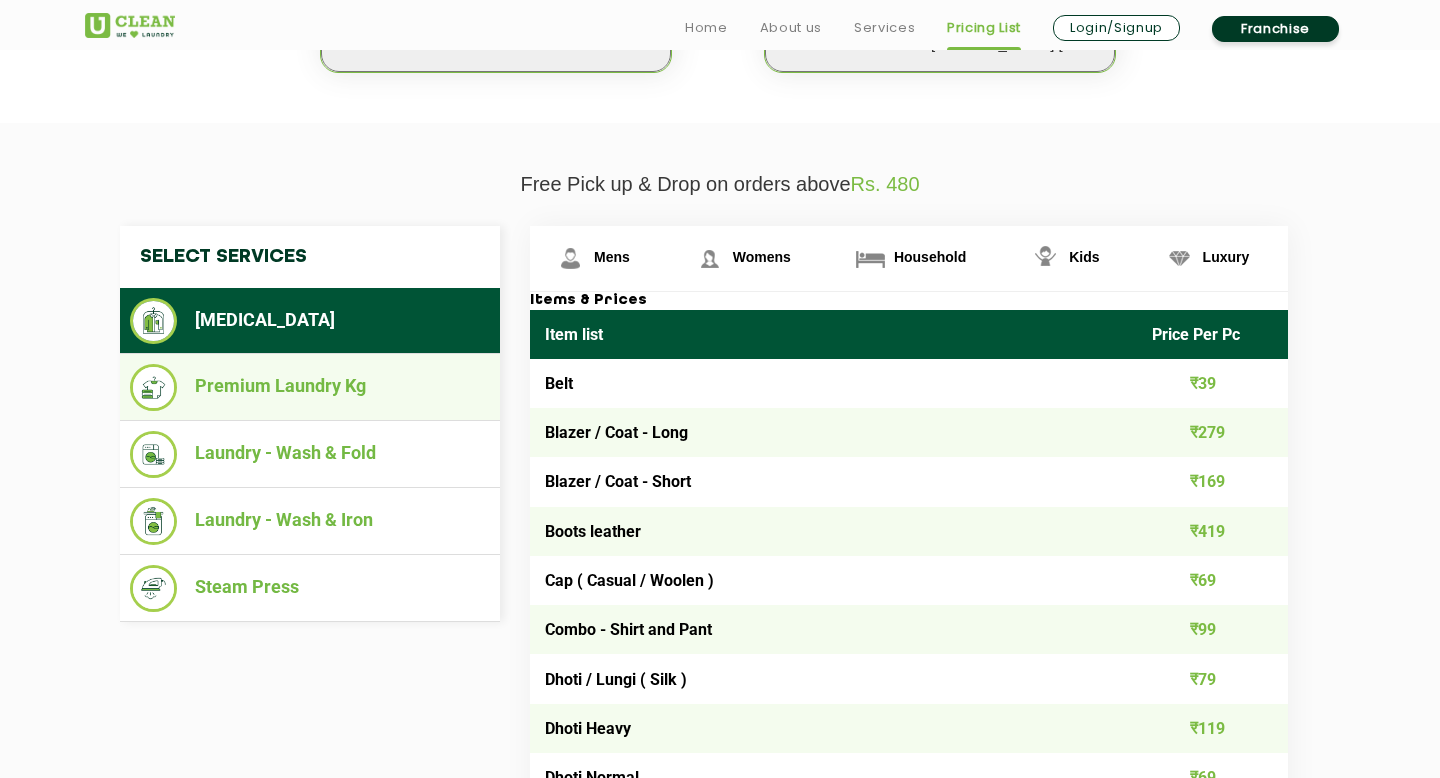 click on "Premium Laundry Kg" at bounding box center (310, 387) 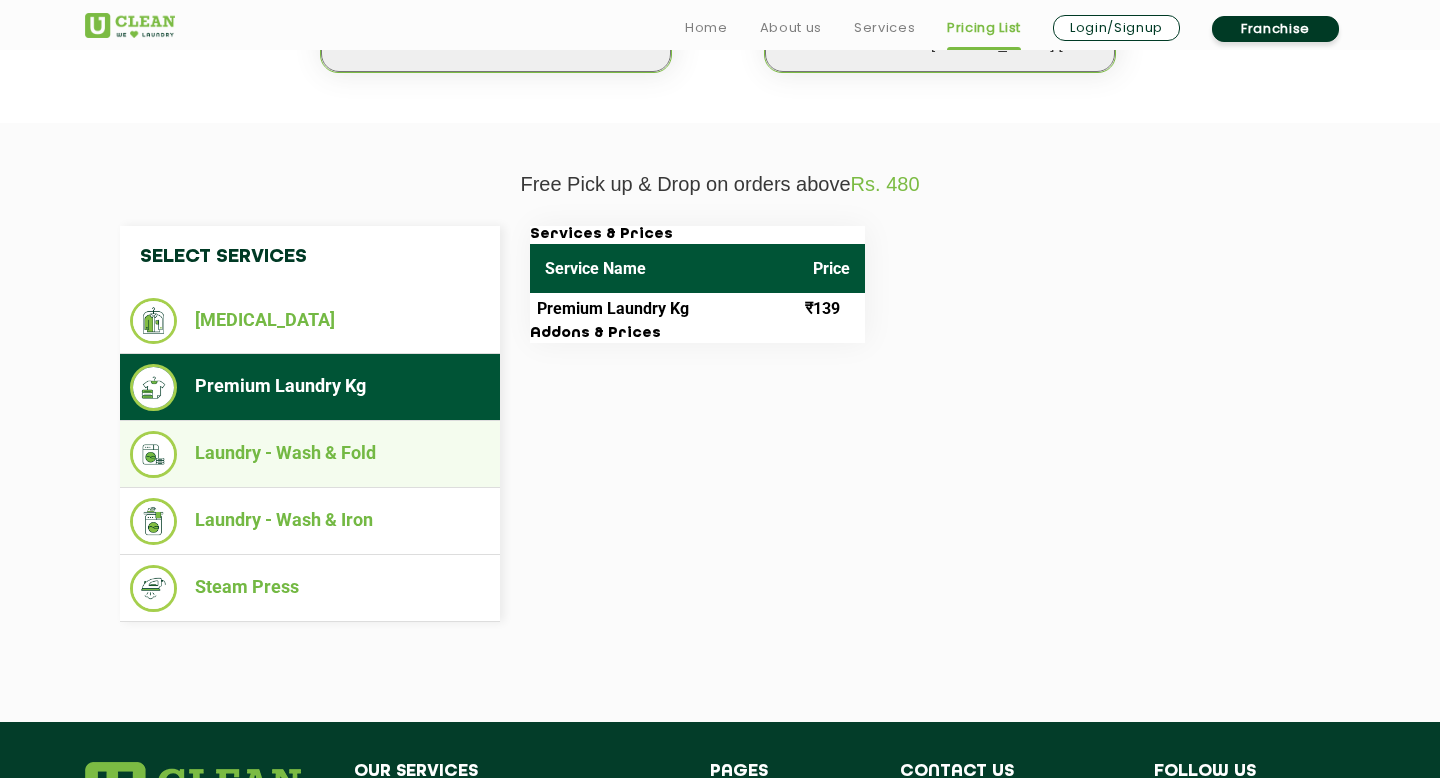 click on "Laundry - Wash & Fold" at bounding box center [310, 454] 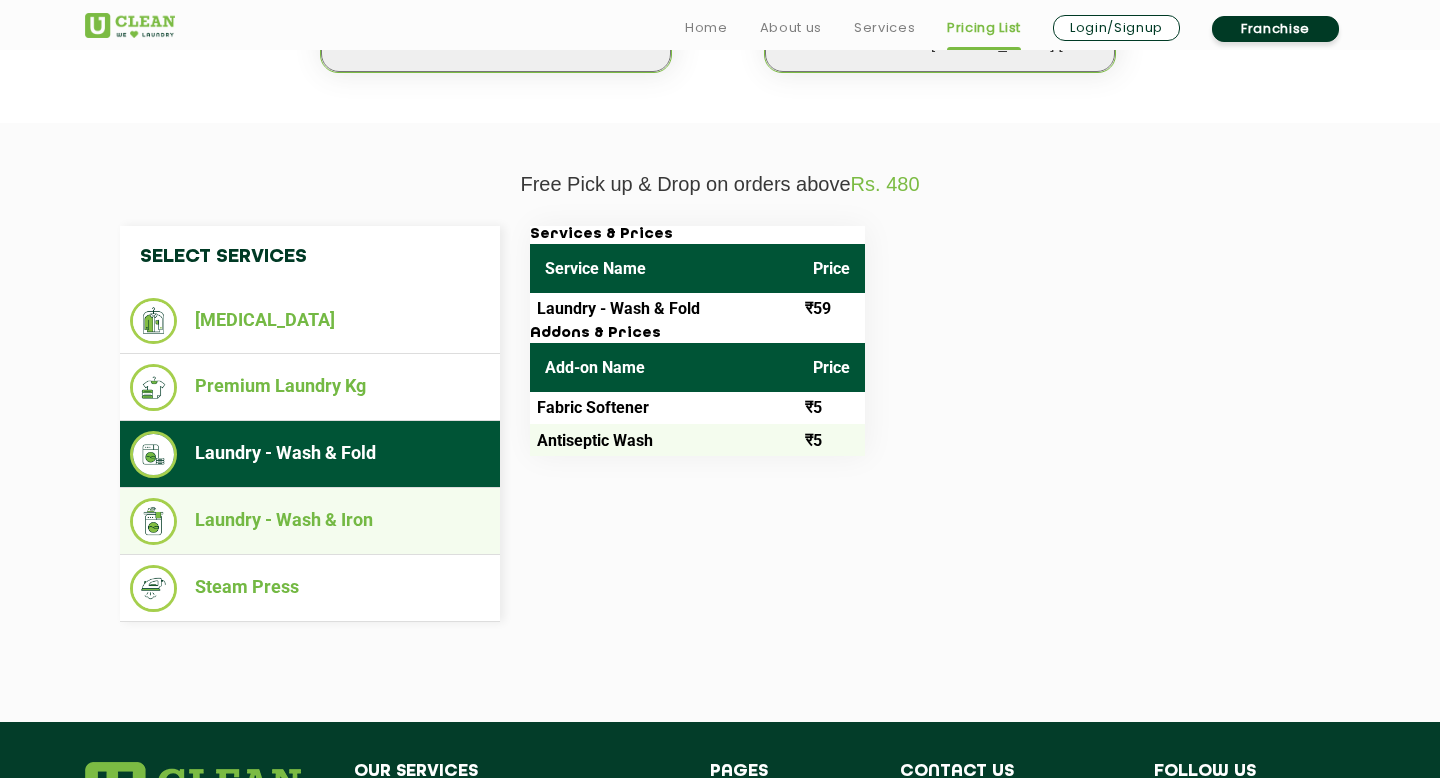 click on "Laundry - Wash & Iron" at bounding box center [310, 521] 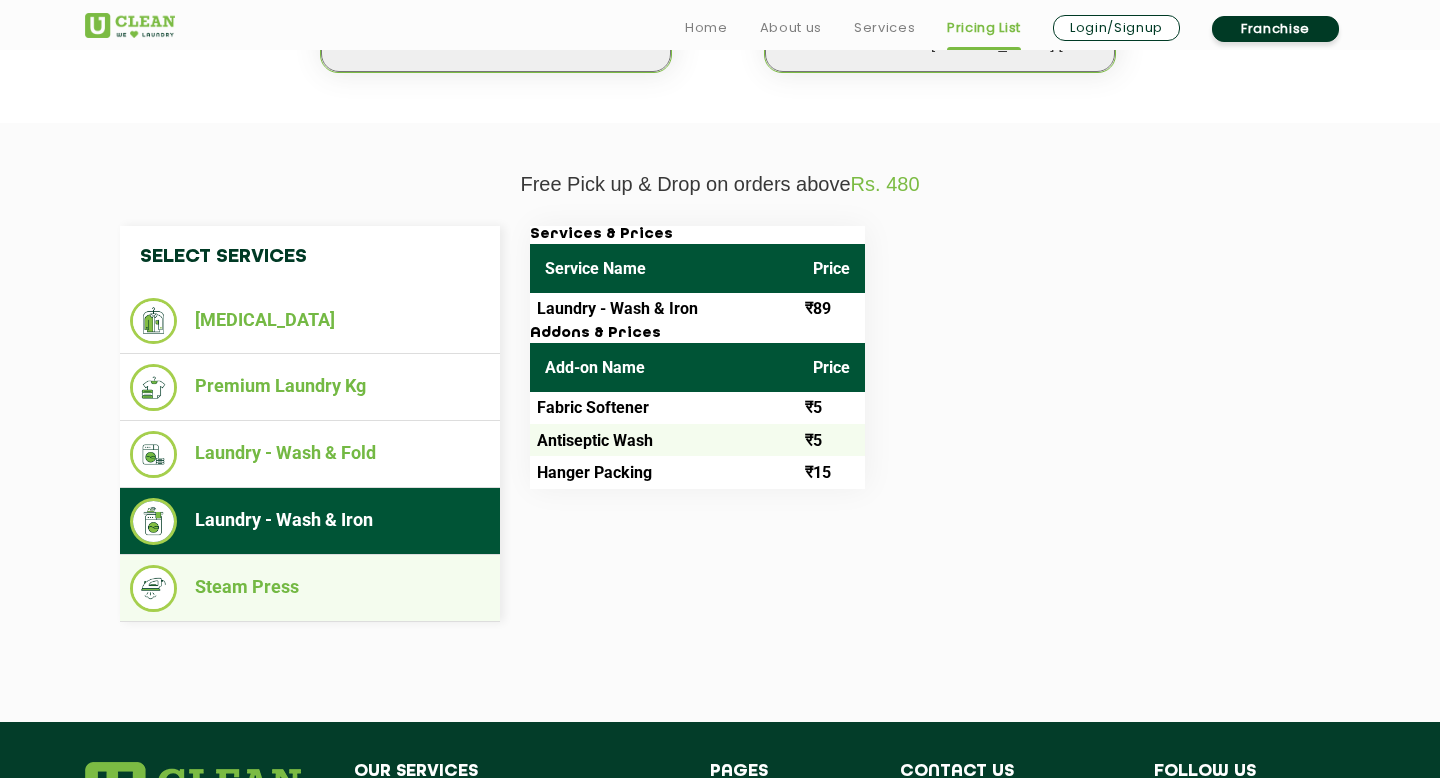 click on "Steam Press" at bounding box center [310, 588] 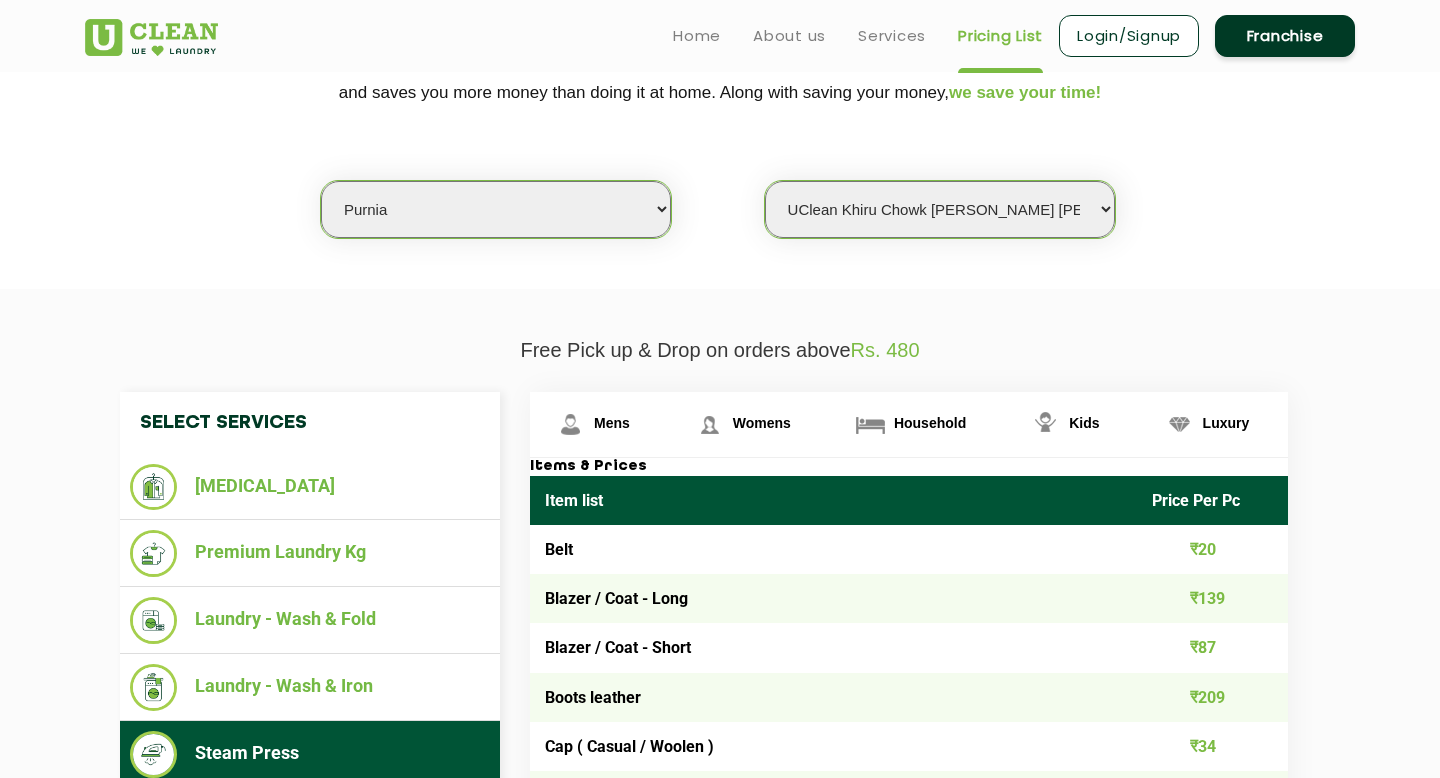 scroll, scrollTop: 444, scrollLeft: 0, axis: vertical 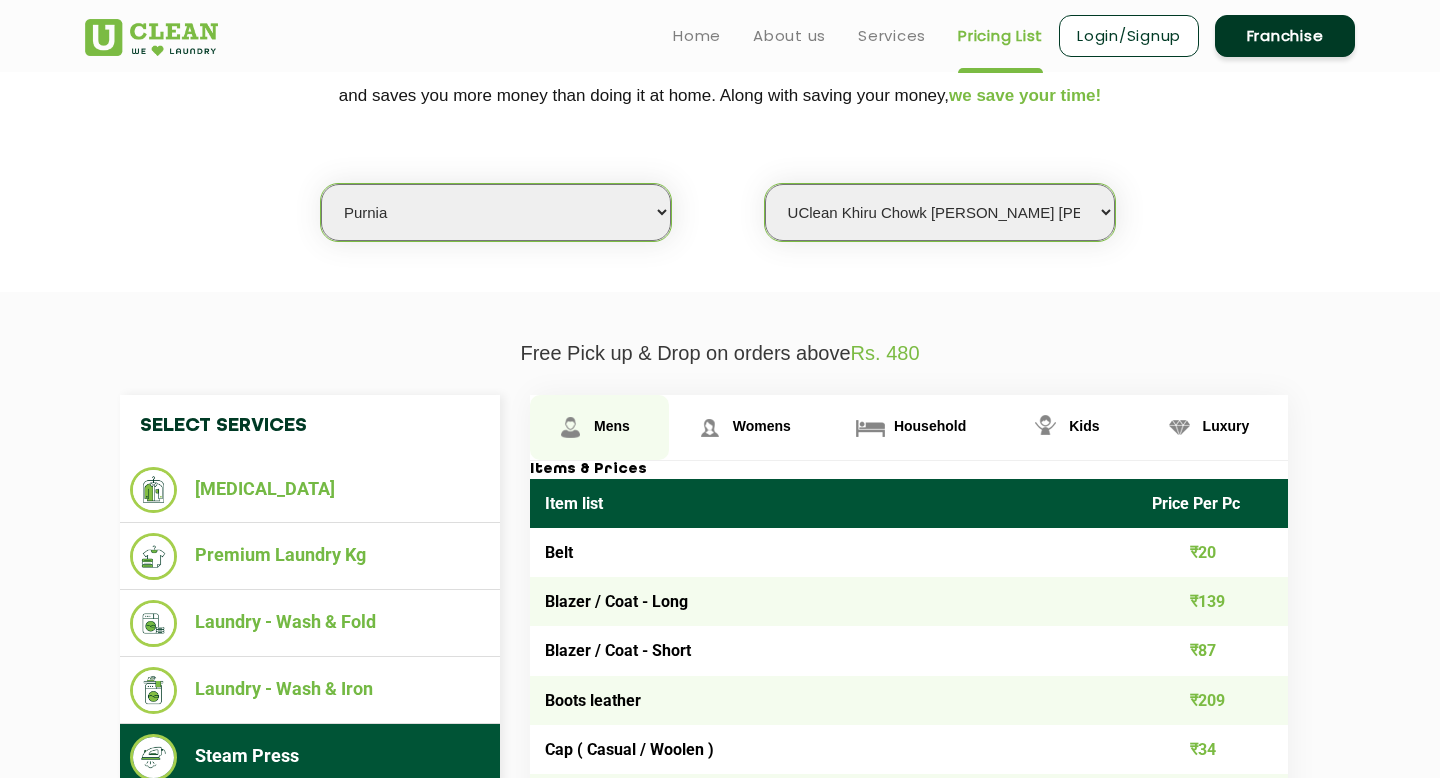 click on "Mens" at bounding box center [599, 427] 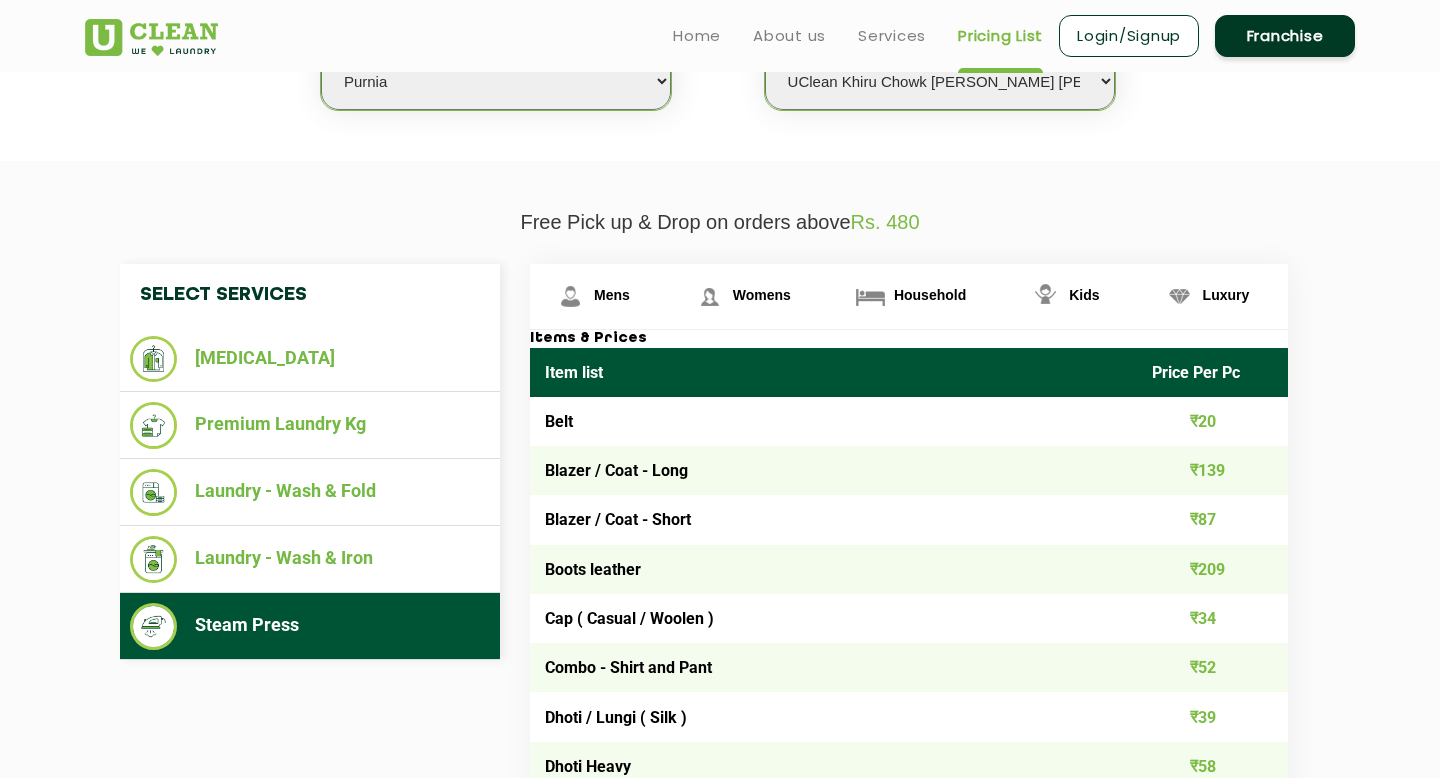 scroll, scrollTop: 0, scrollLeft: 0, axis: both 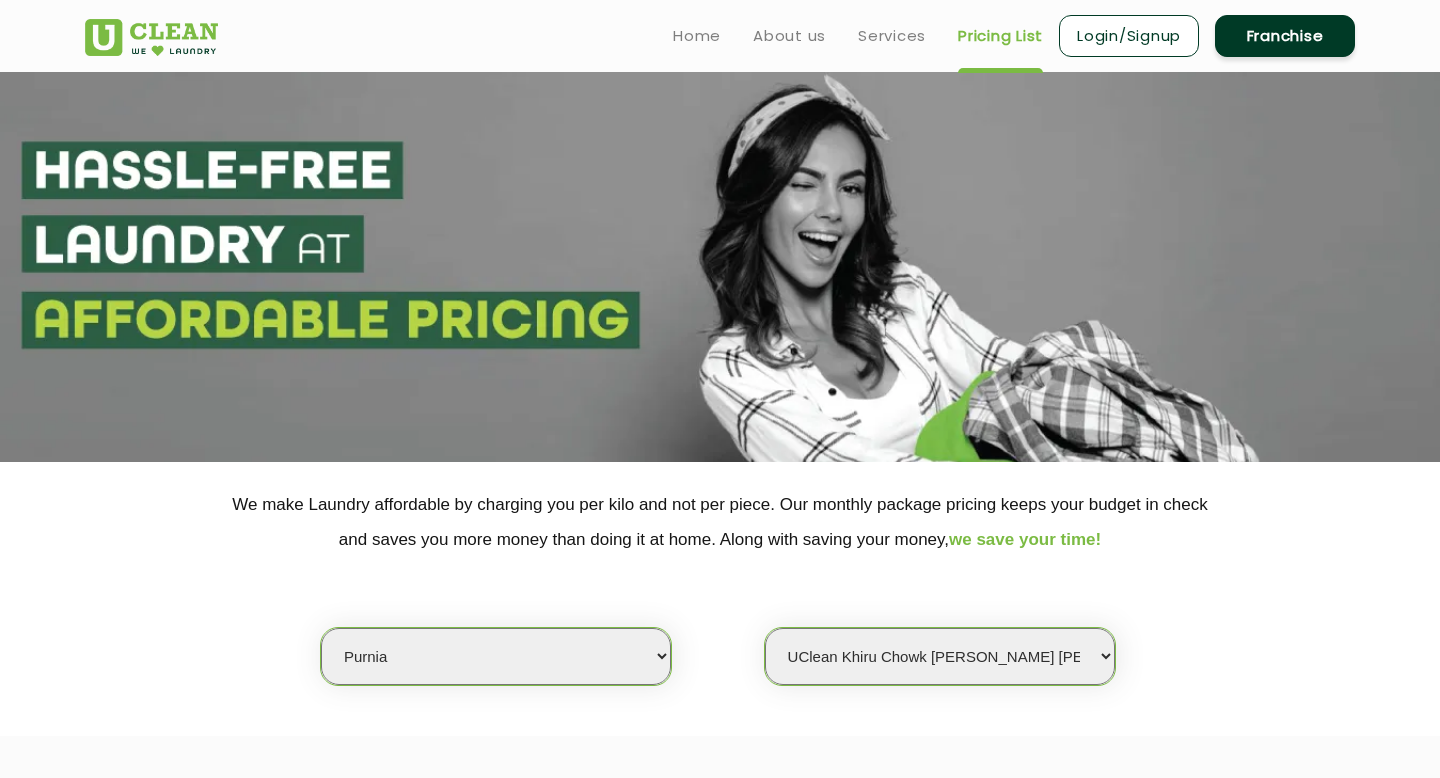 click on "Franchise" at bounding box center [1285, 36] 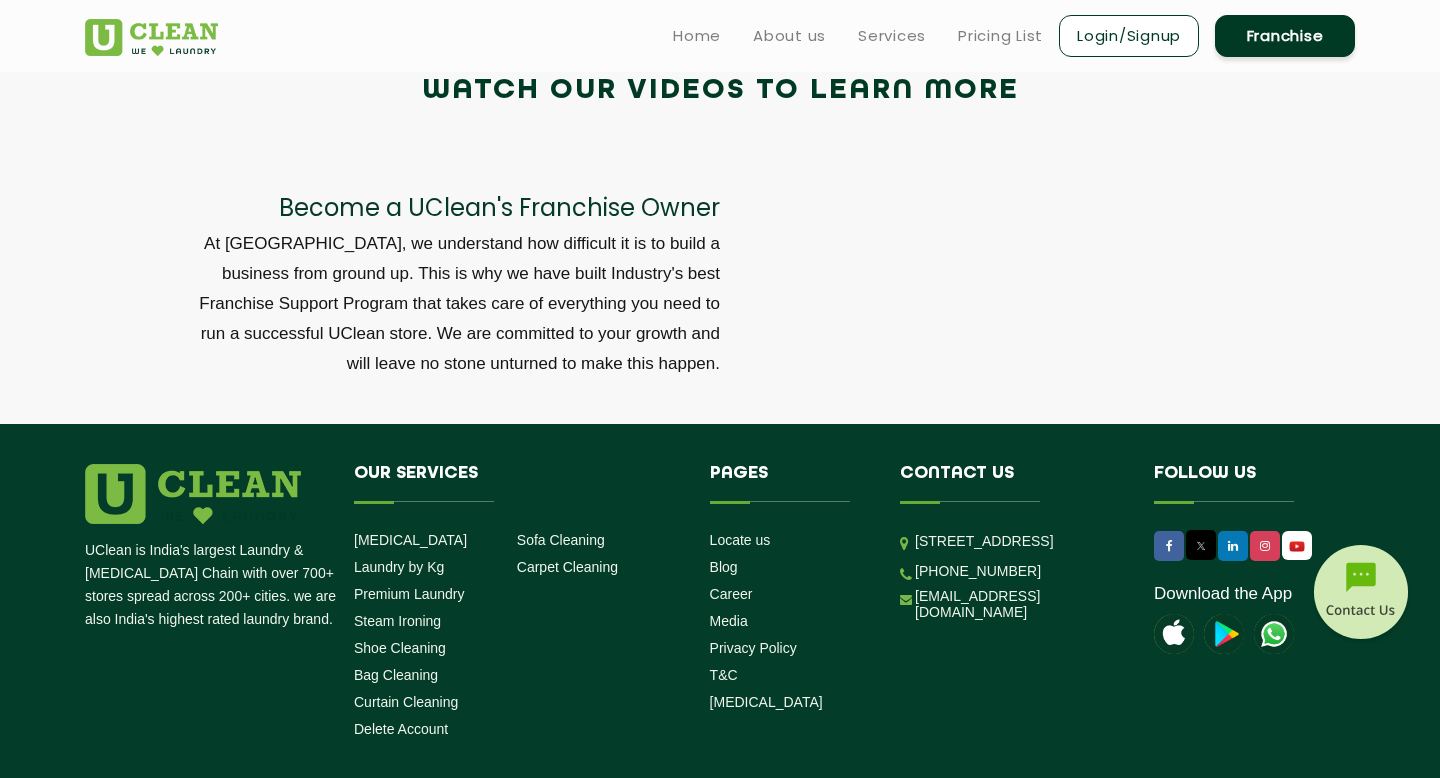 scroll, scrollTop: 6640, scrollLeft: 0, axis: vertical 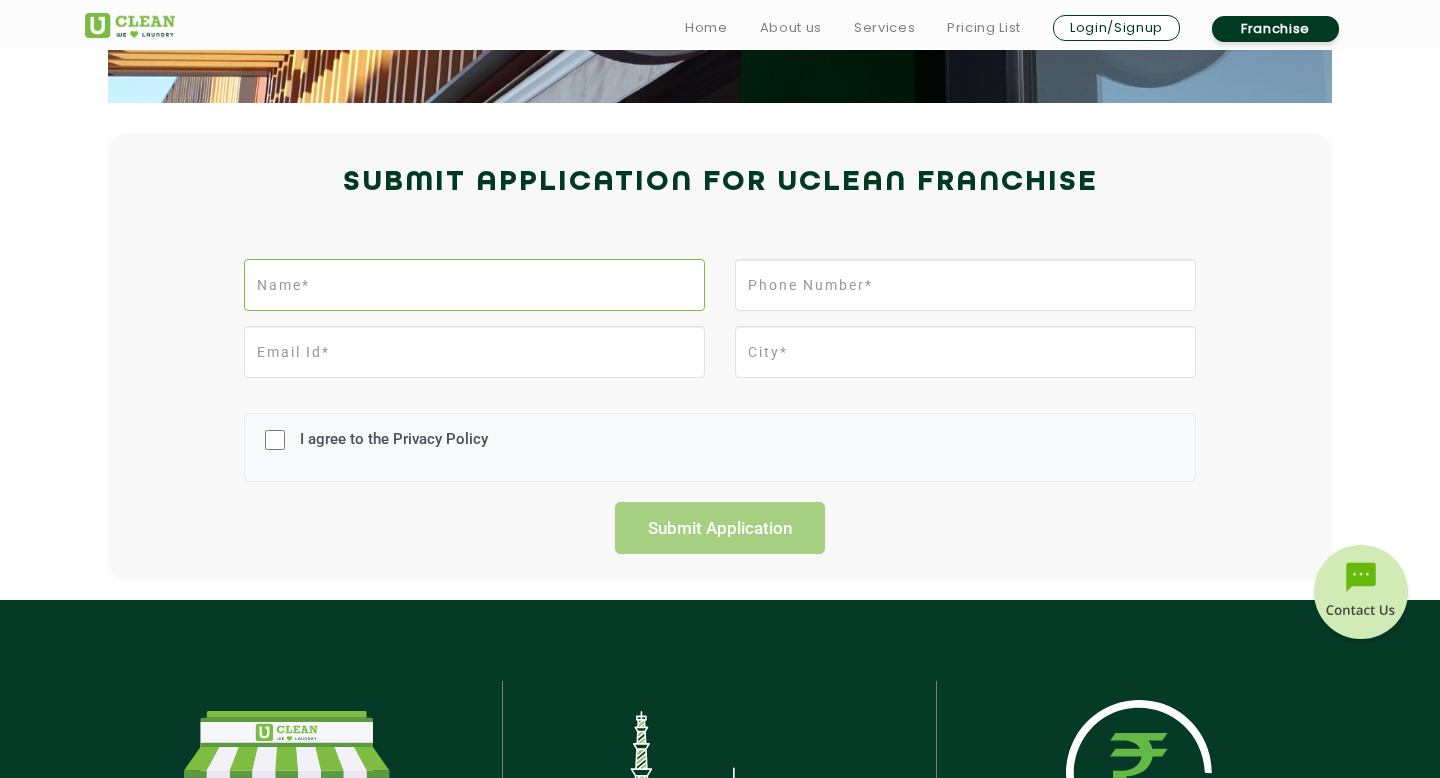 click at bounding box center [474, 285] 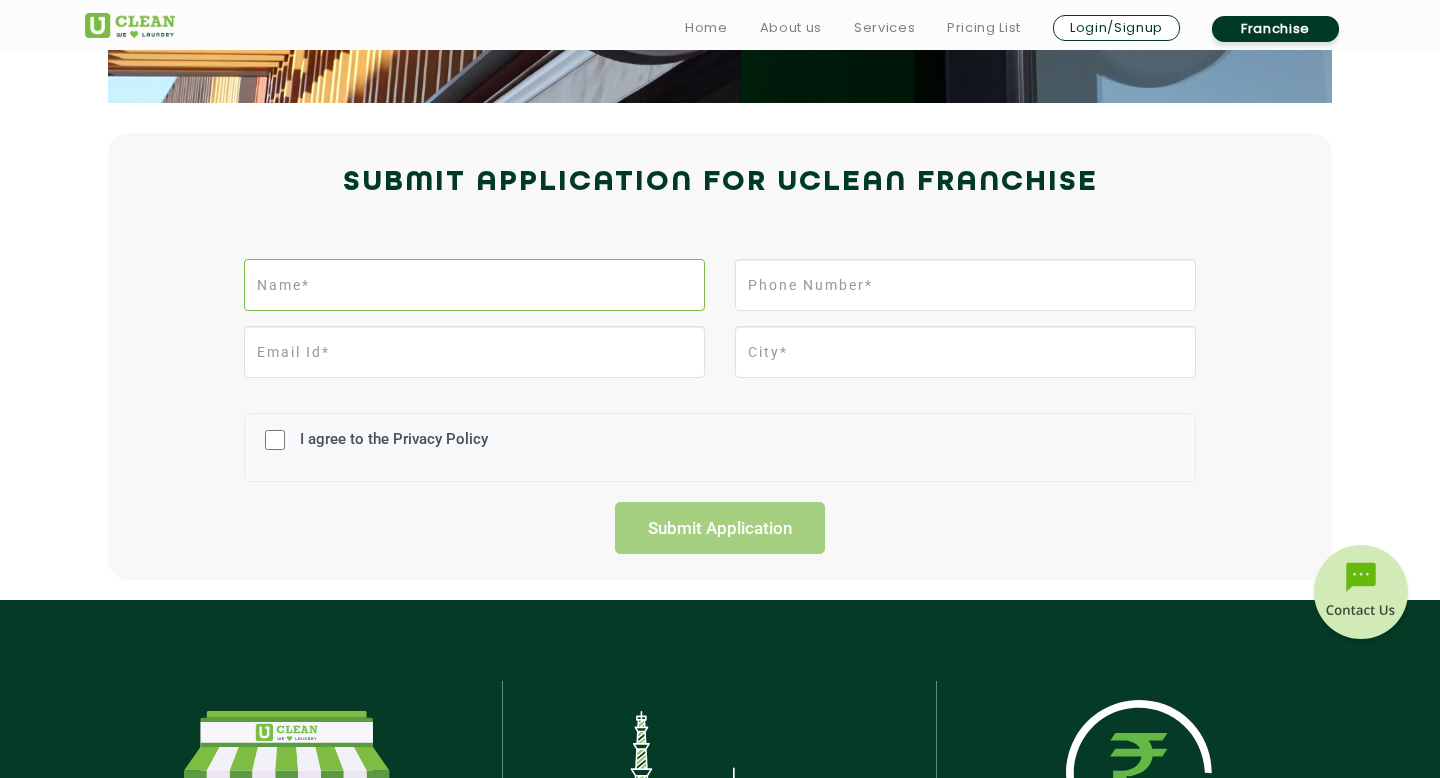 type on "GIRIDHAR BHARTI" 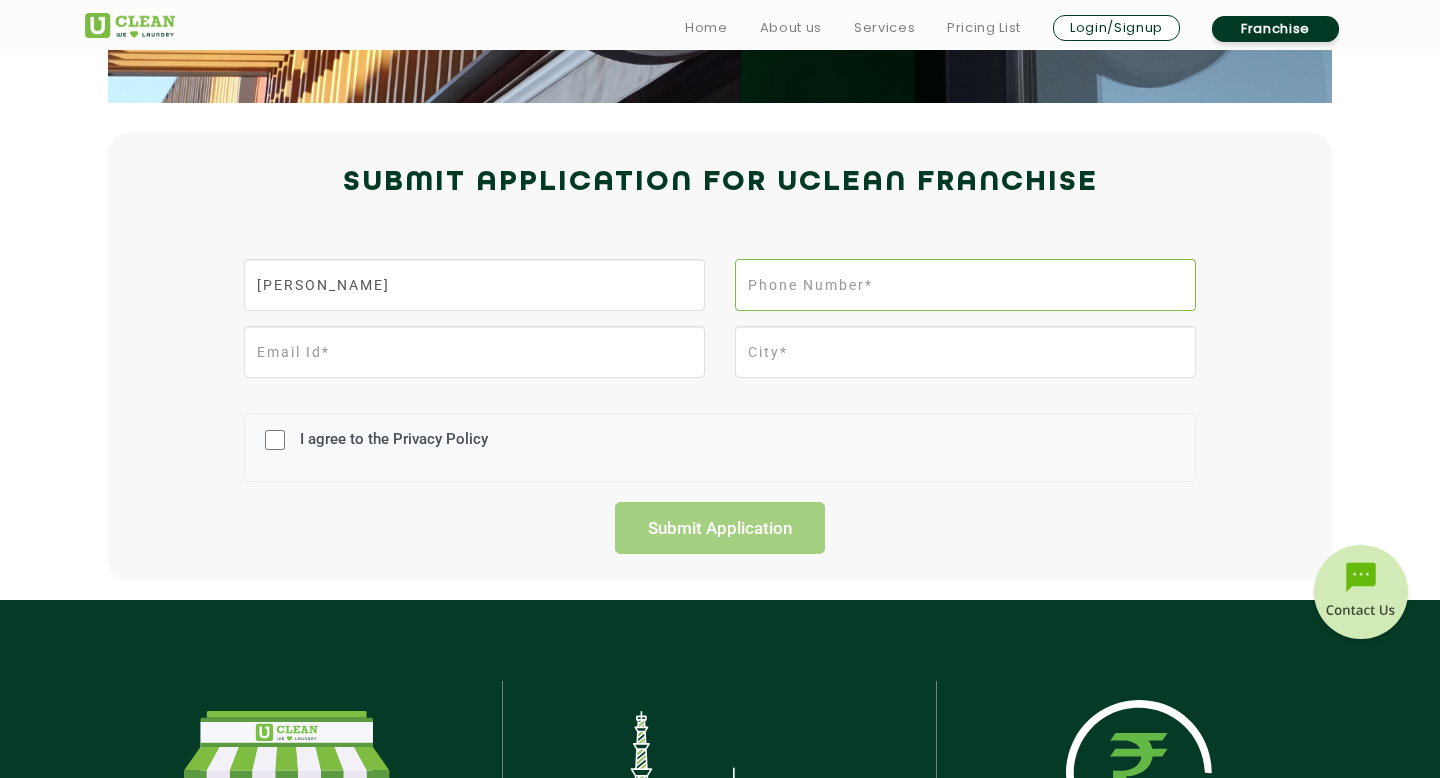 type on "09570531030" 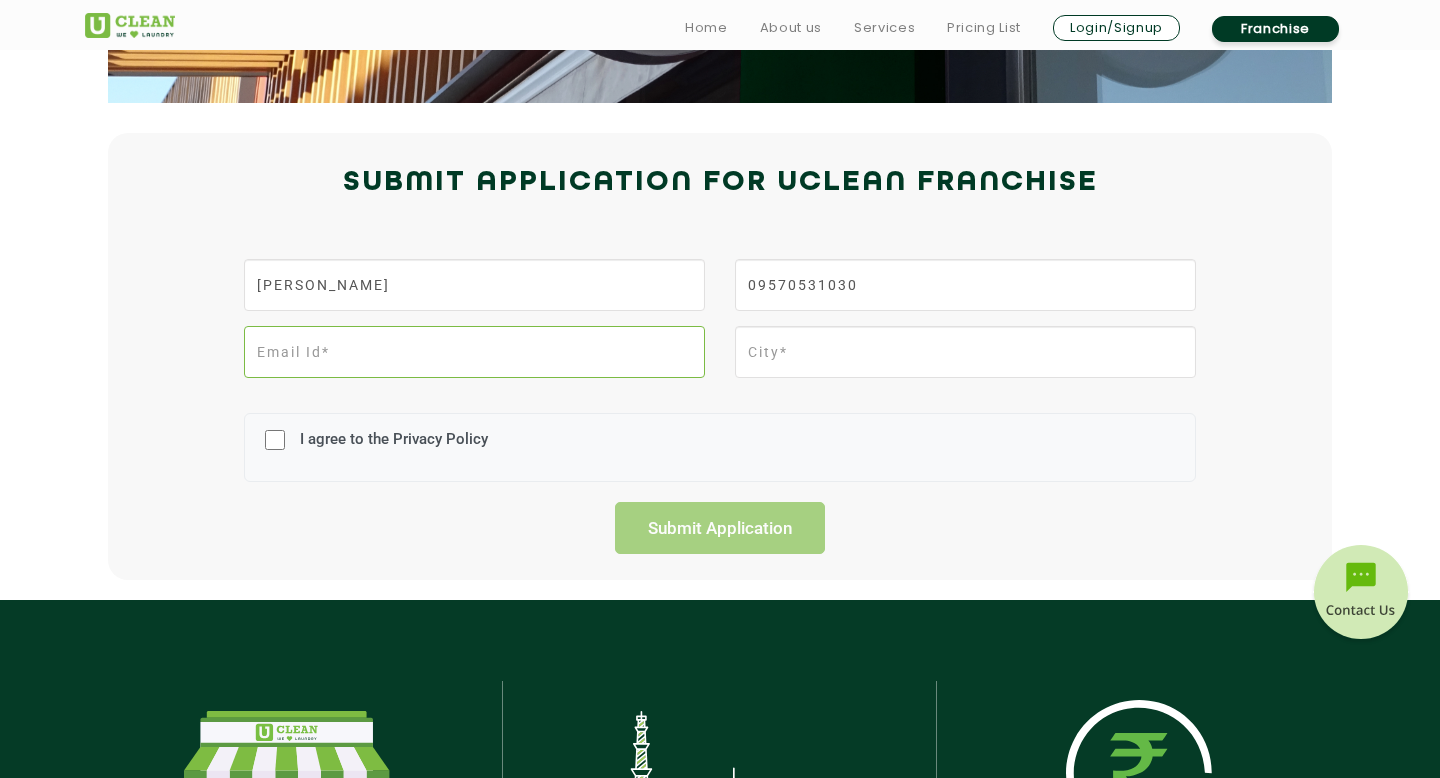 type on "giridharbharti@gmail.com" 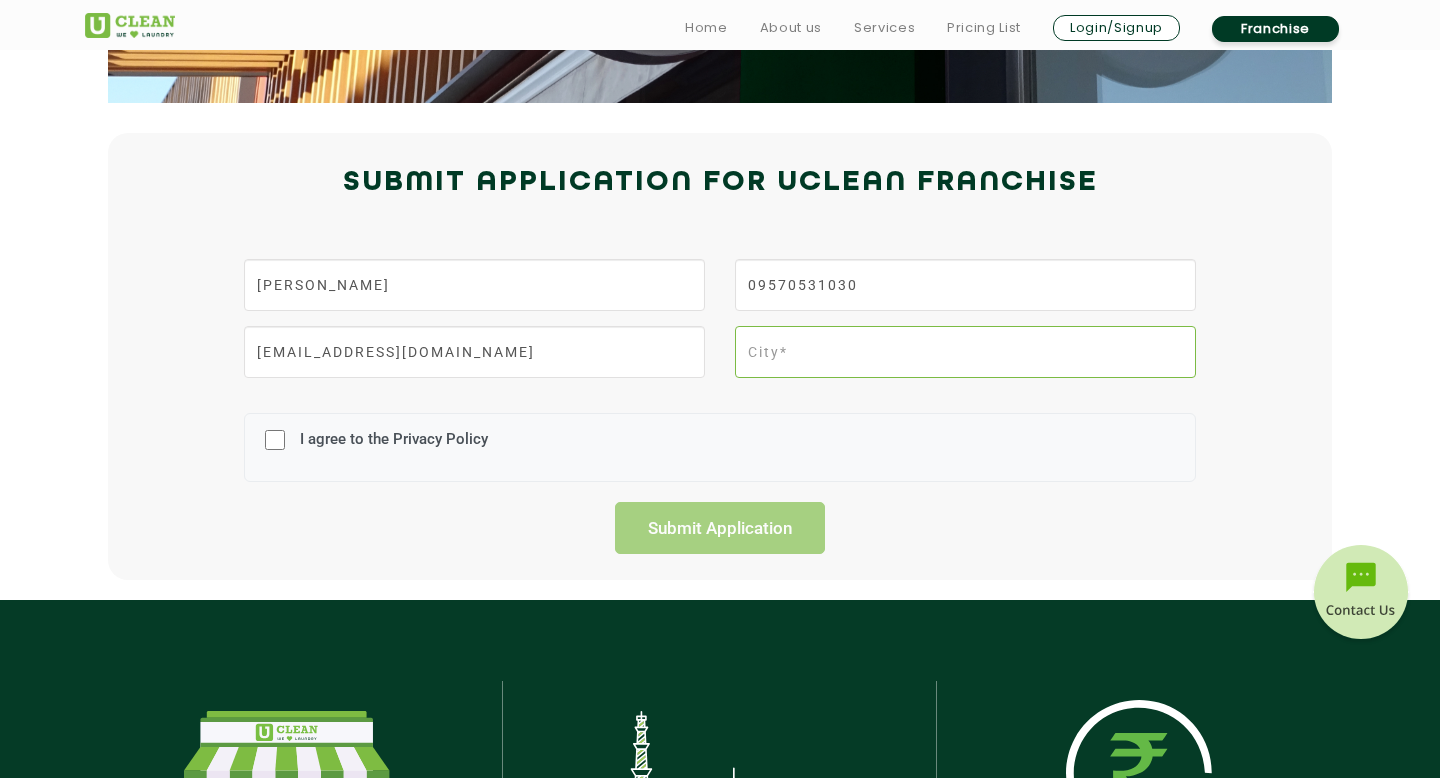type on "Purnea" 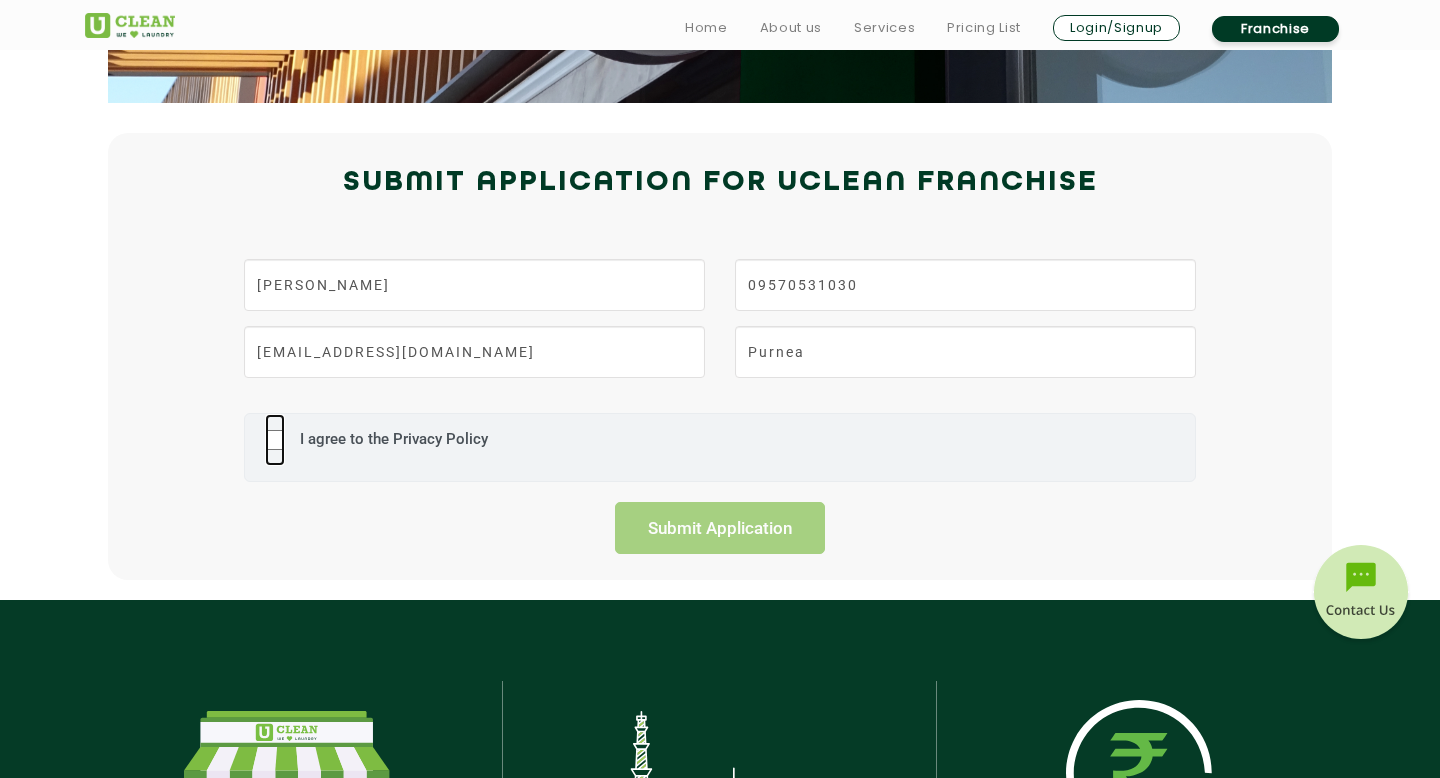 click on "I agree to the Privacy Policy" at bounding box center [275, 440] 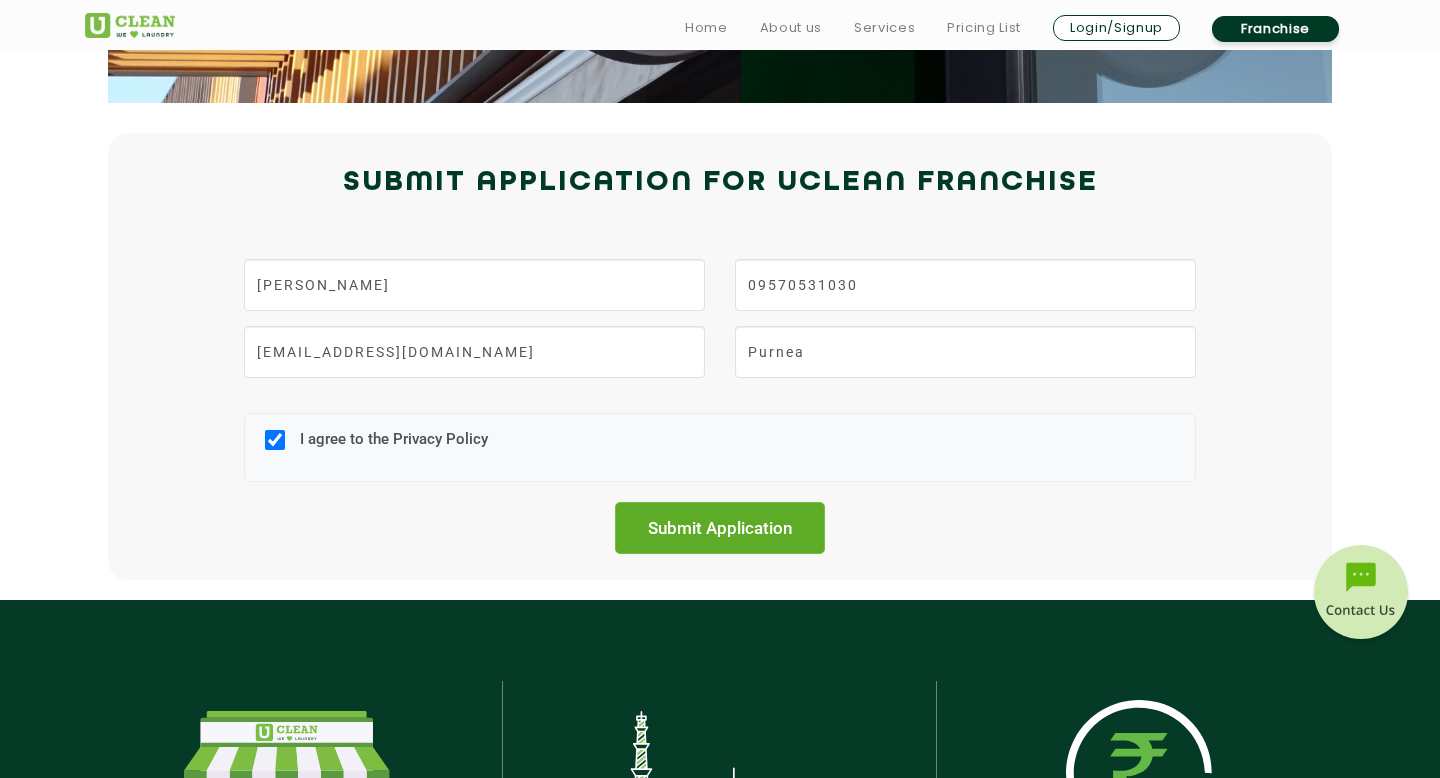 click on "Submit Application" at bounding box center [720, 528] 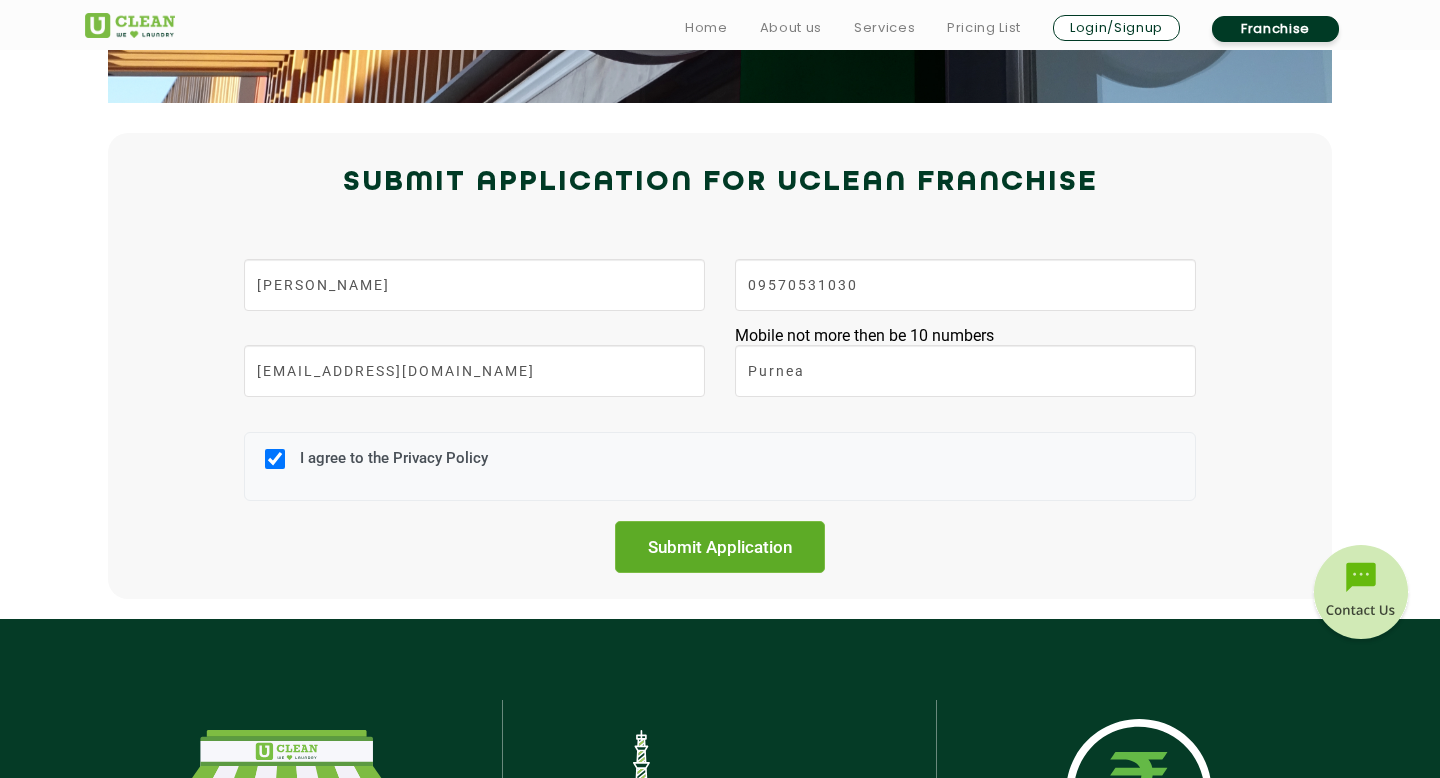 scroll, scrollTop: 0, scrollLeft: 0, axis: both 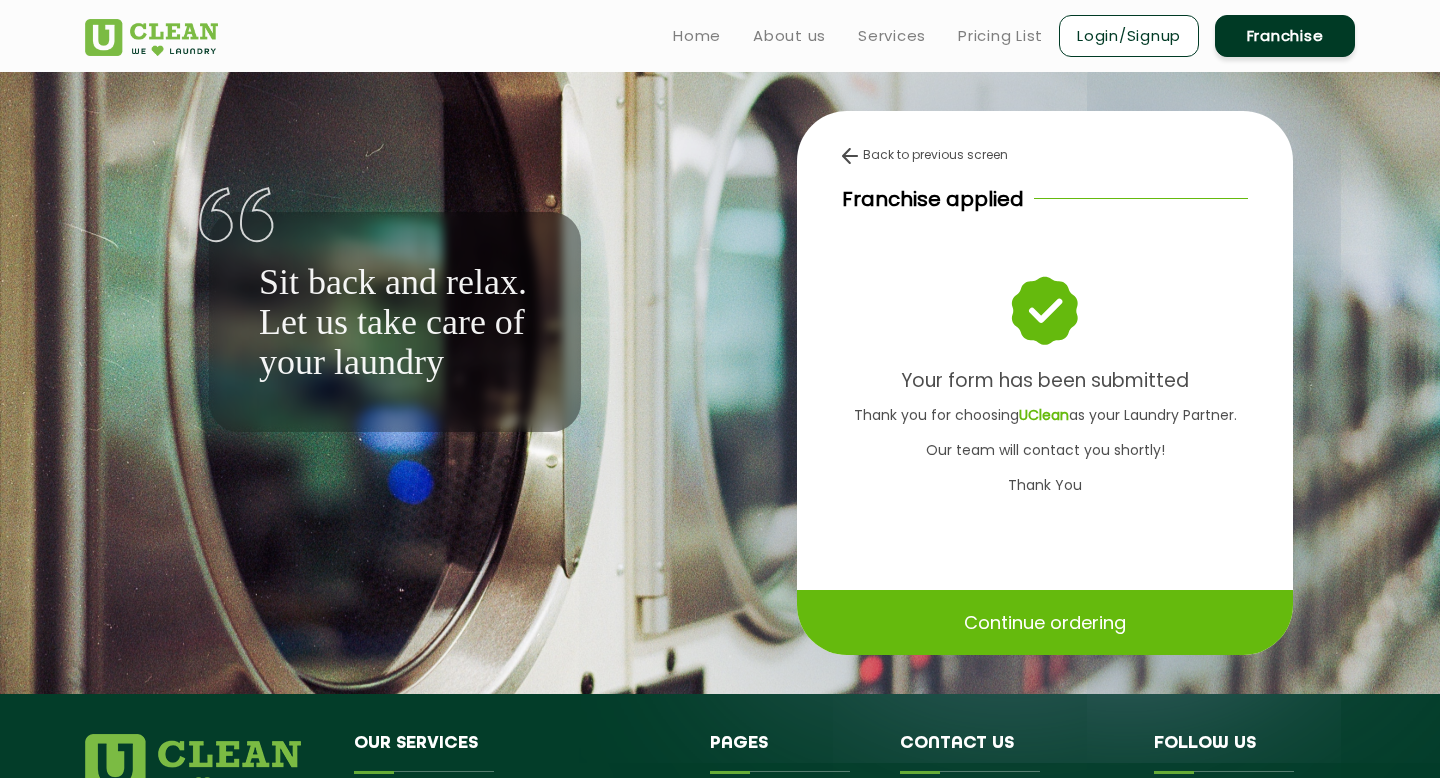 click on "Continue ordering" 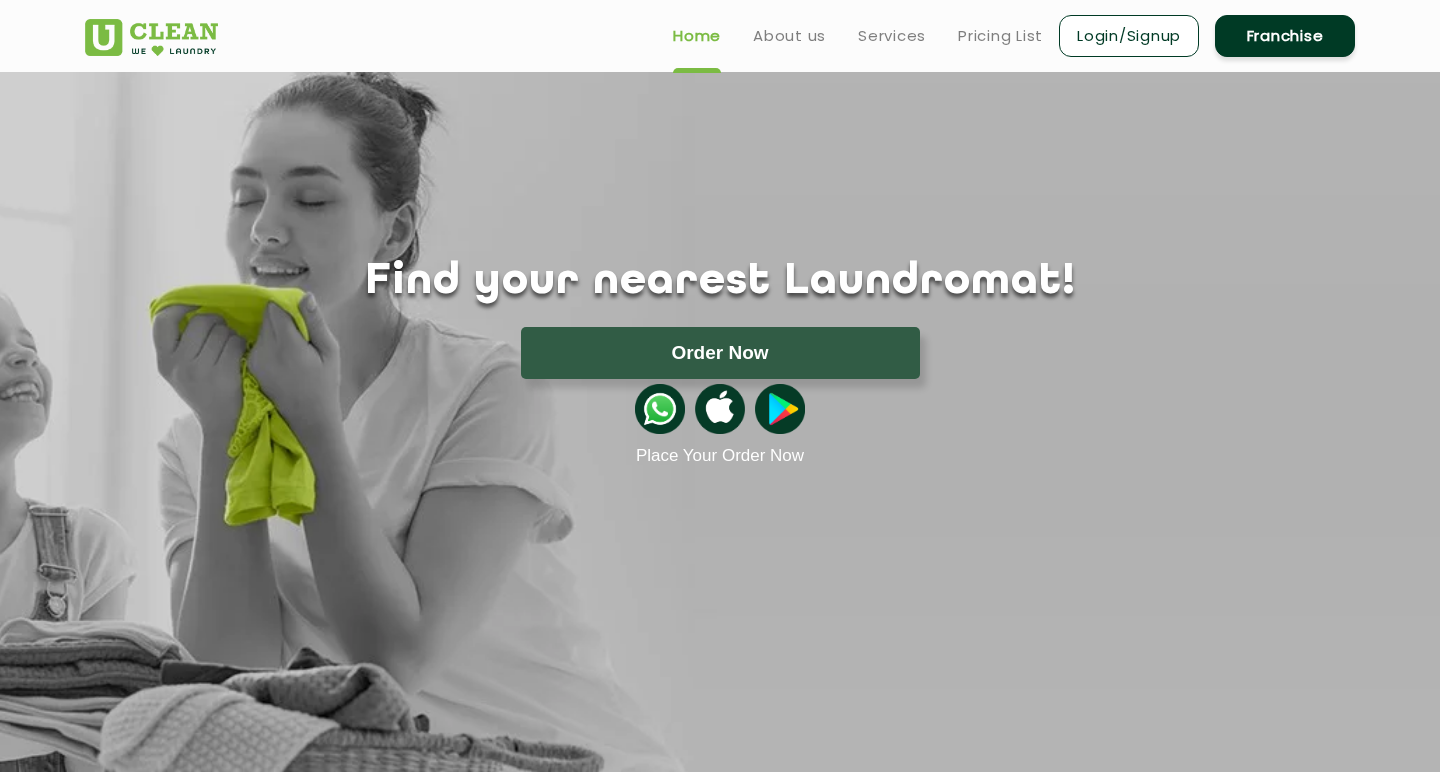 scroll, scrollTop: 0, scrollLeft: 0, axis: both 